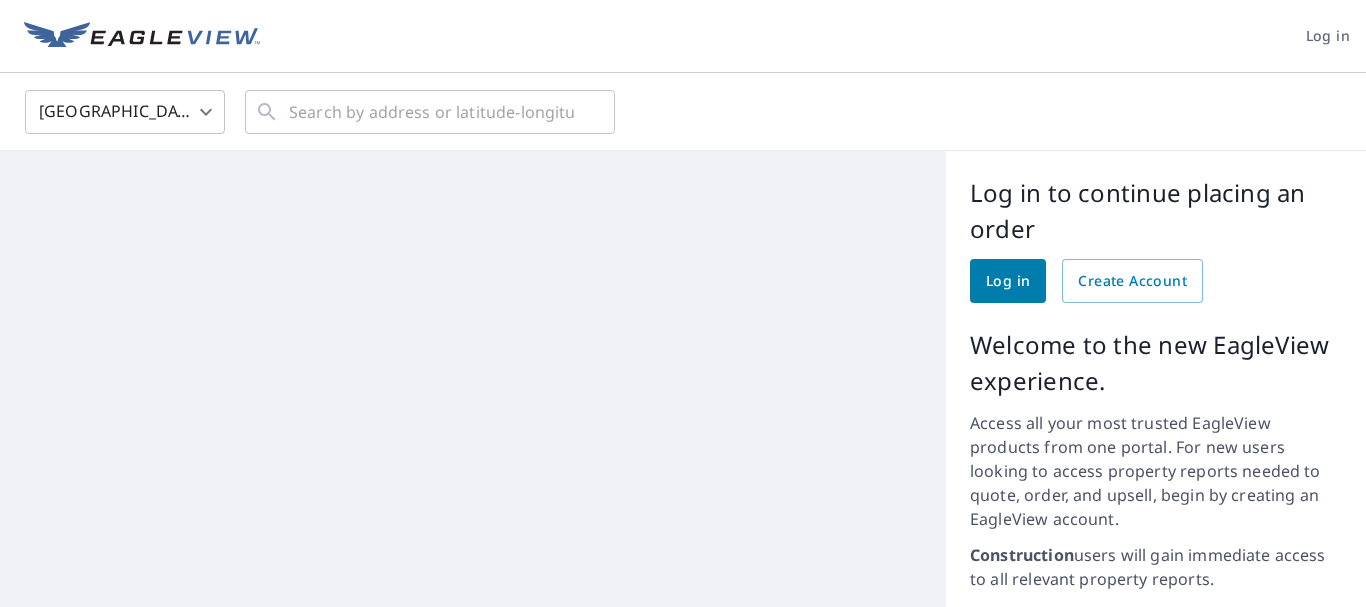 scroll, scrollTop: 0, scrollLeft: 0, axis: both 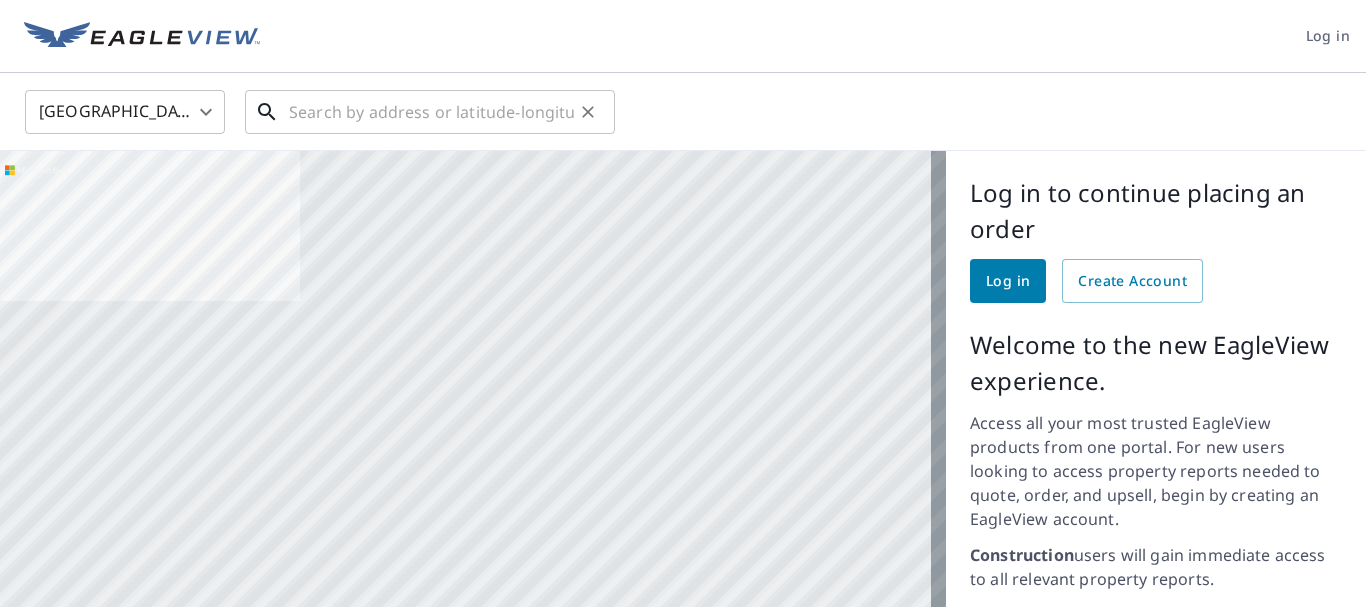 click at bounding box center (431, 112) 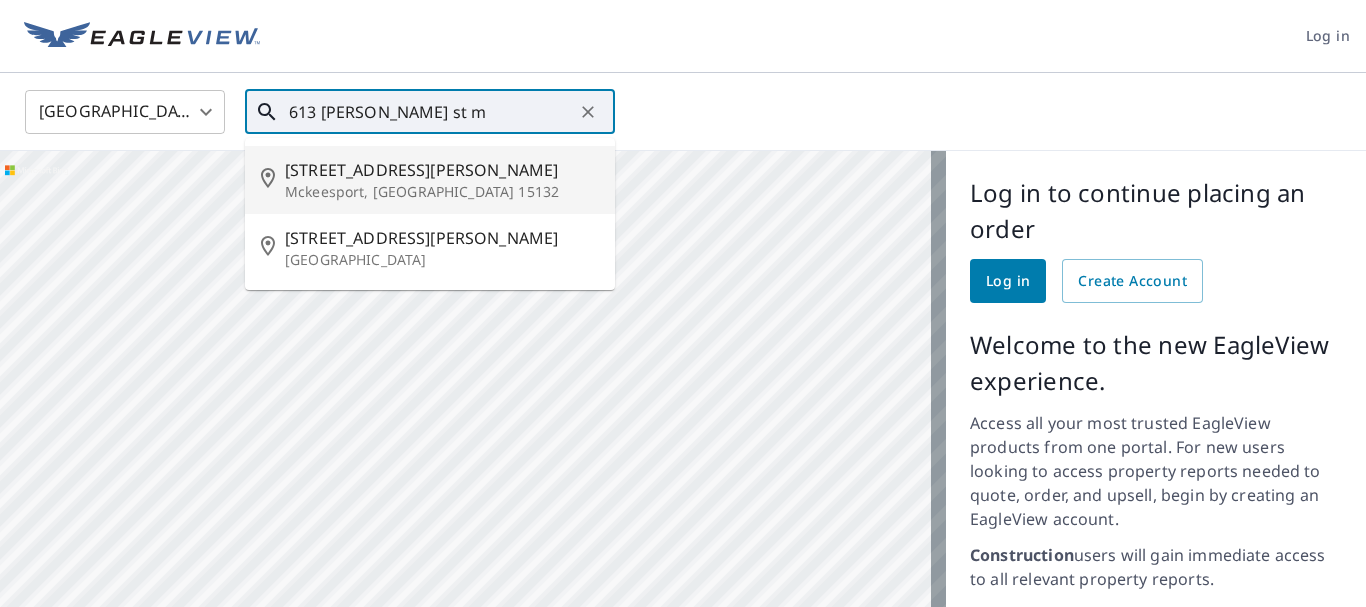 click on "Mckeesport, PA 15132" at bounding box center [442, 192] 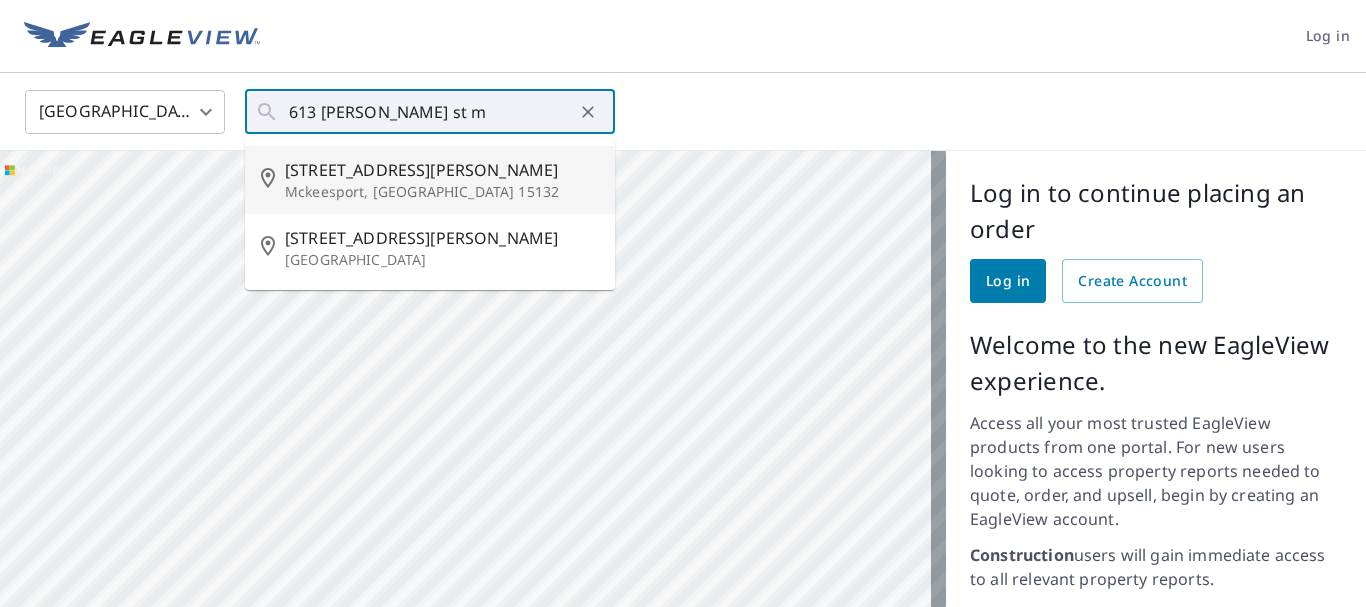 type on "613 Archer St Mckeesport, PA 15132" 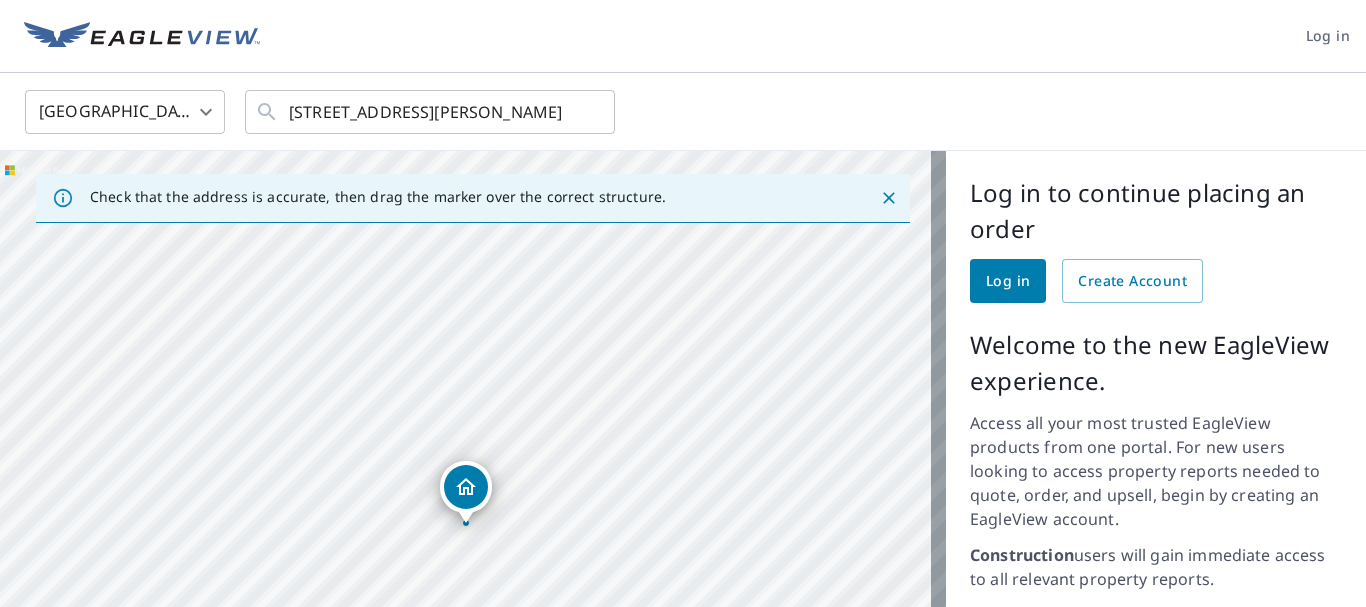 click 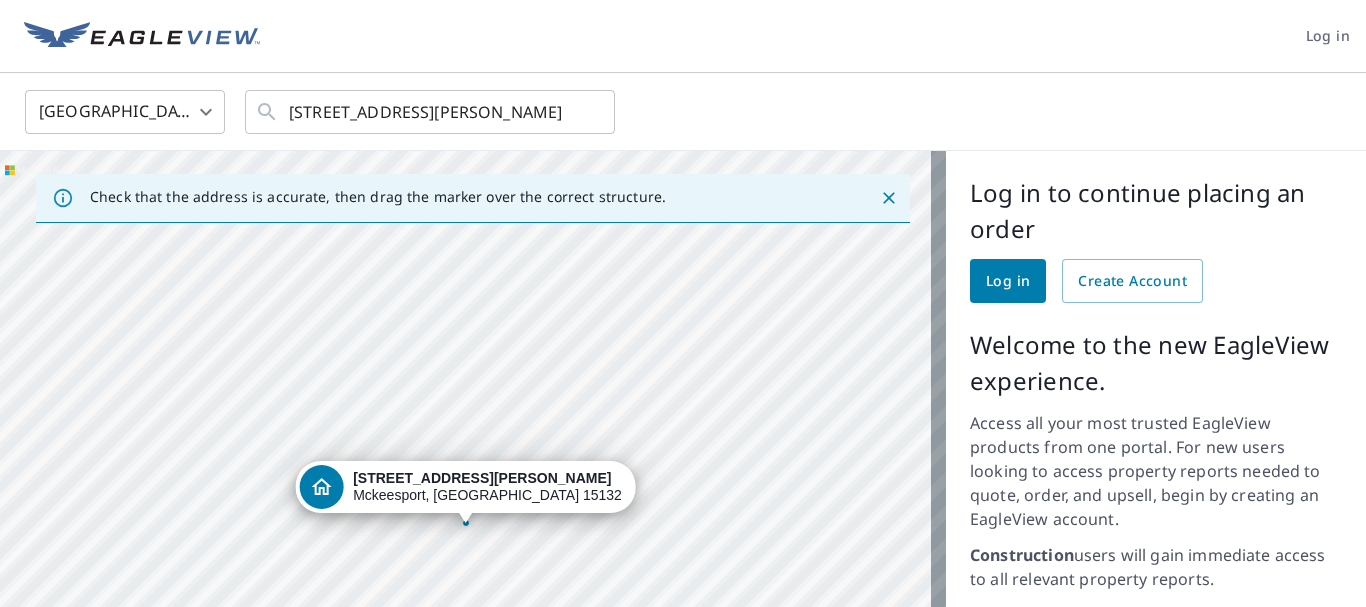 click on "613 Archer St Mckeesport, PA 15132" at bounding box center (473, 538) 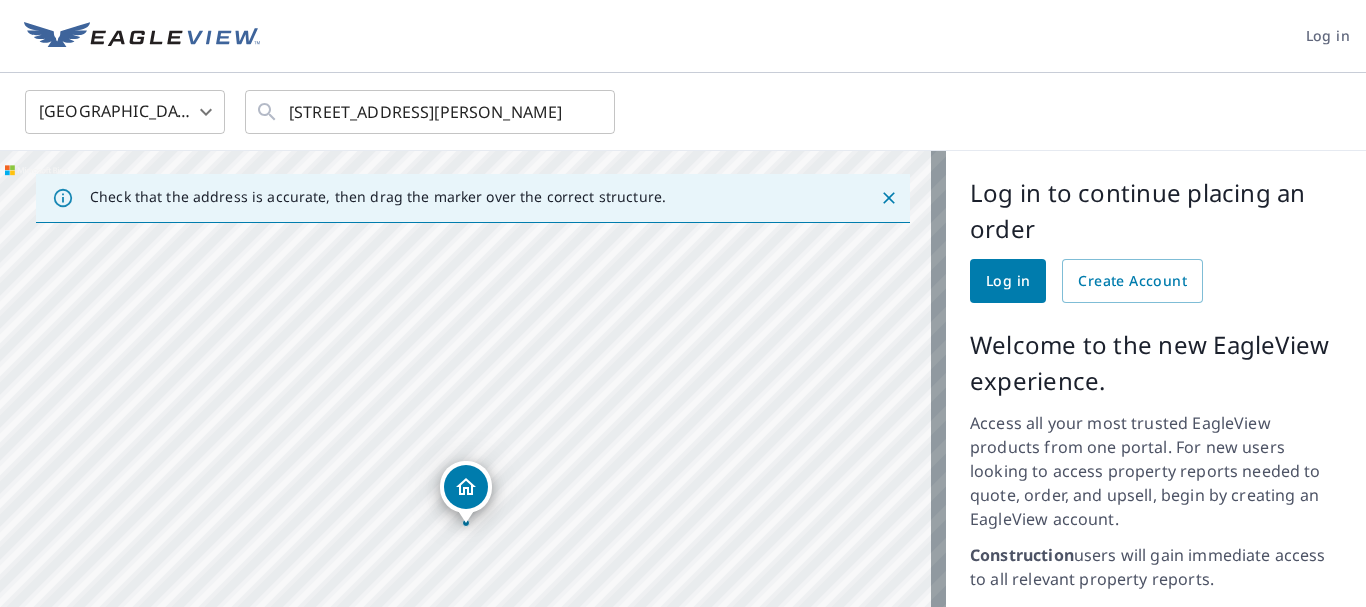 click on "613 Archer St Mckeesport, PA 15132" at bounding box center (473, 538) 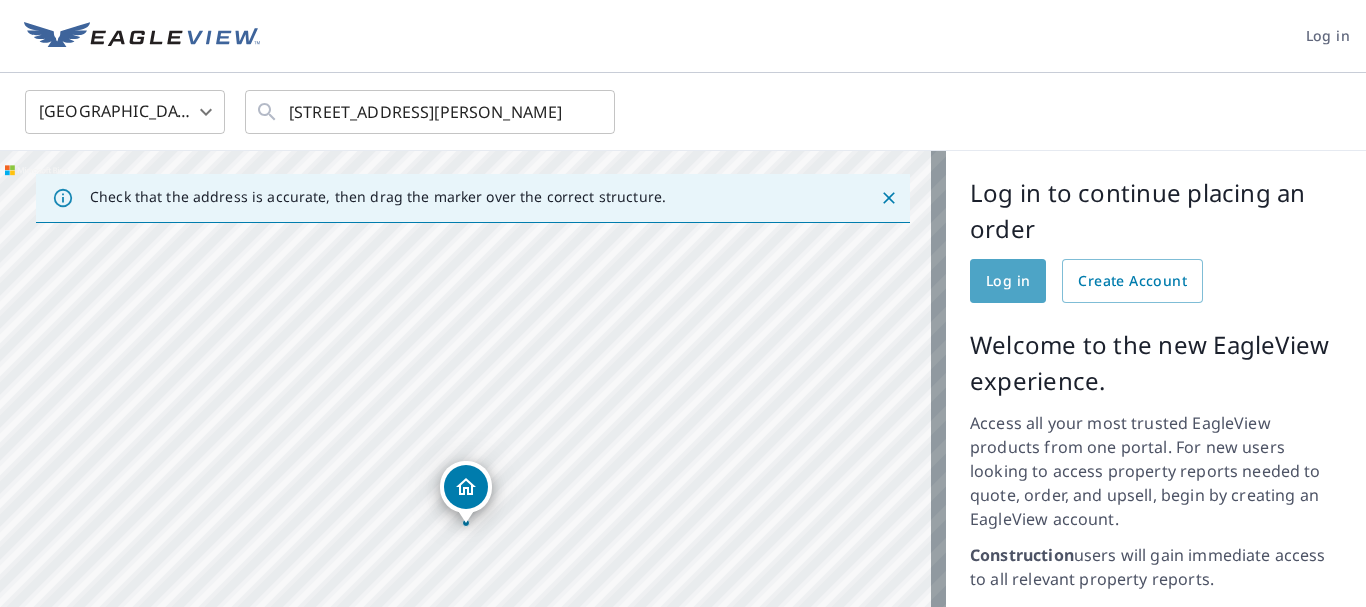 click on "Log in" at bounding box center (1008, 281) 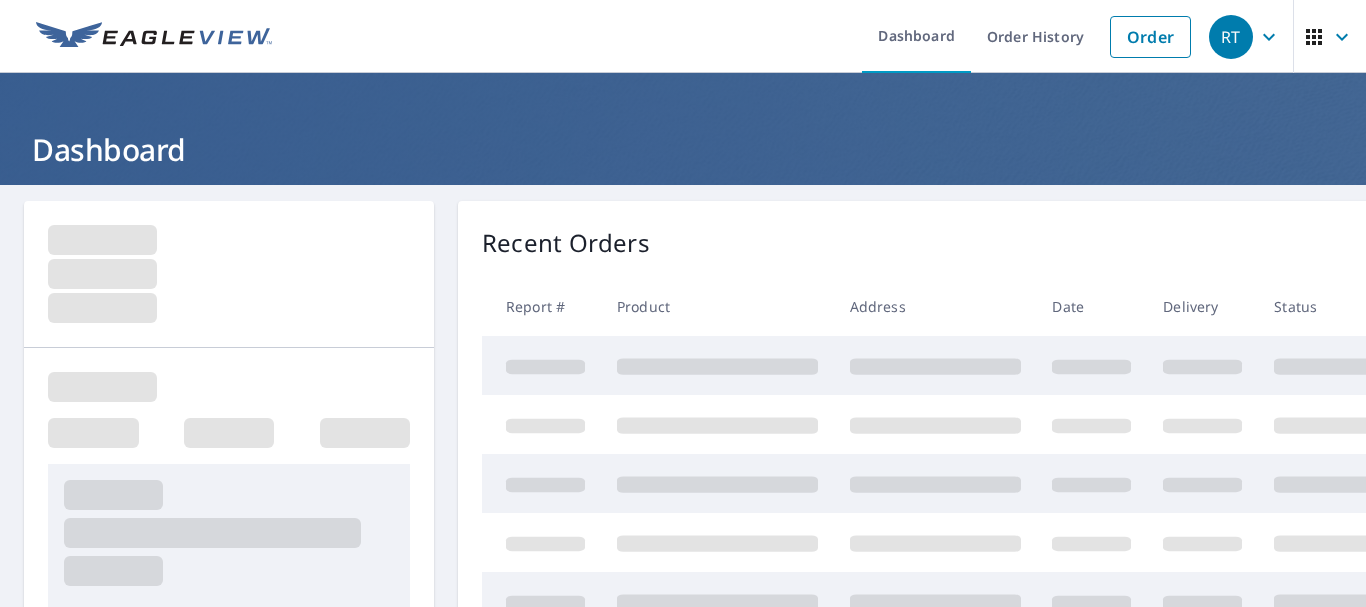 scroll, scrollTop: 0, scrollLeft: 0, axis: both 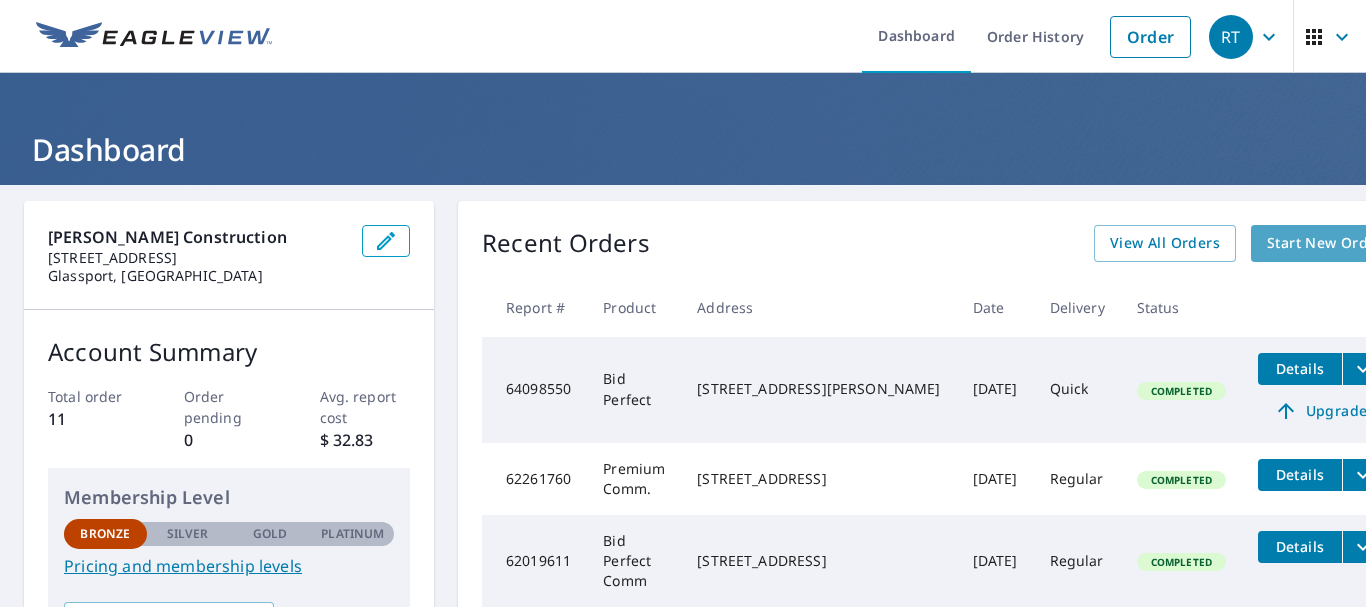 click on "Start New Order" at bounding box center (1325, 243) 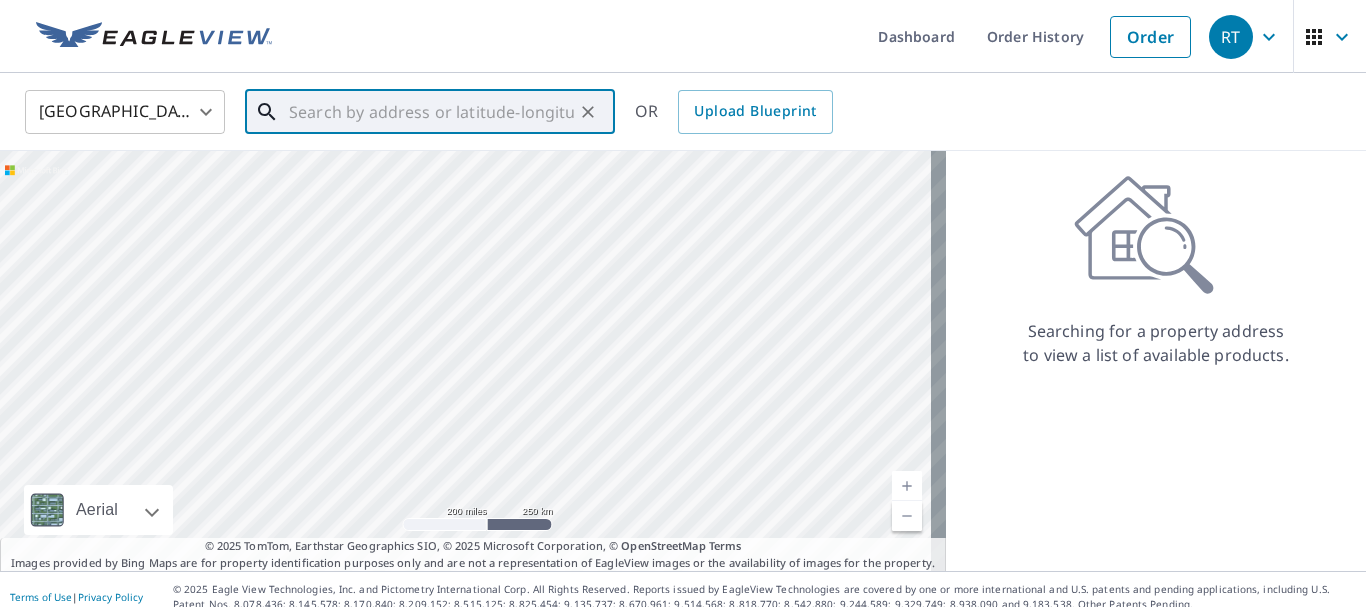 click at bounding box center [431, 112] 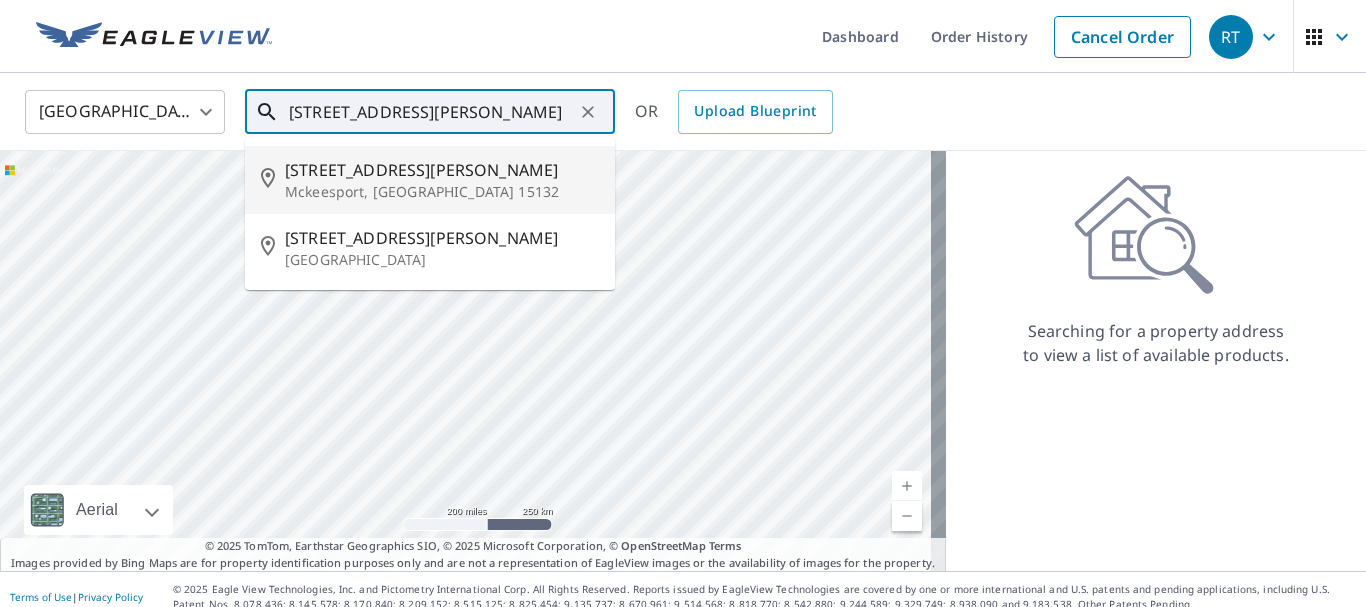 click on "613 Archer St" at bounding box center [442, 170] 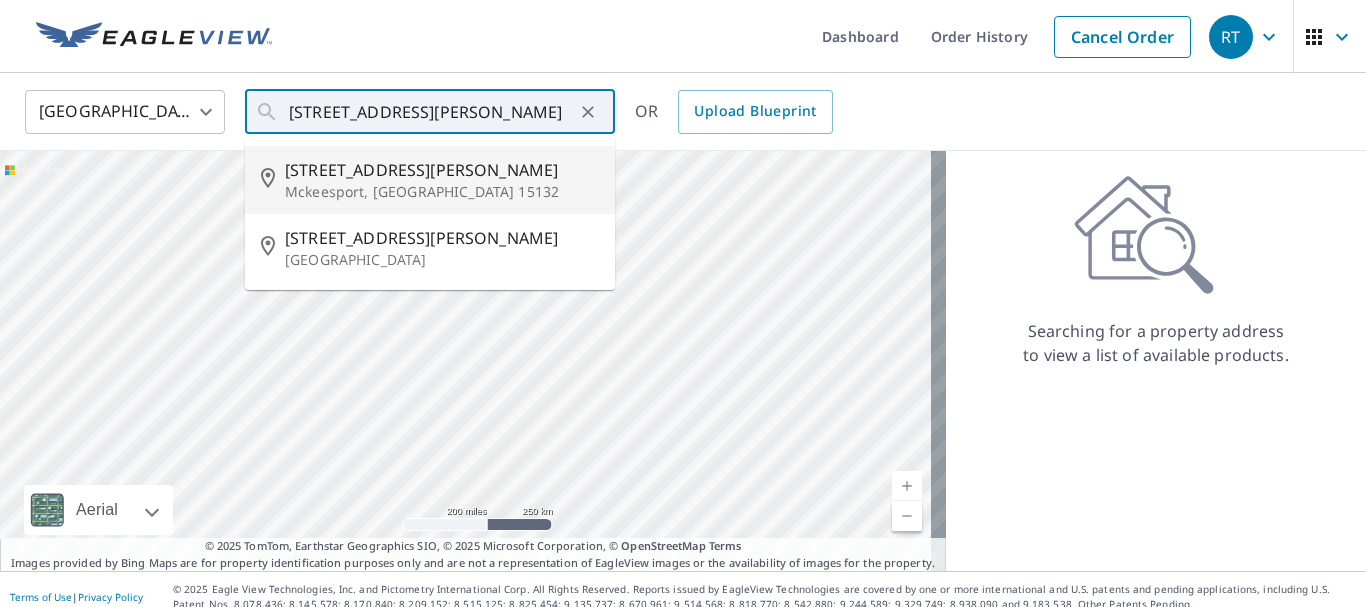 type on "613 Archer St Mckeesport, PA 15132" 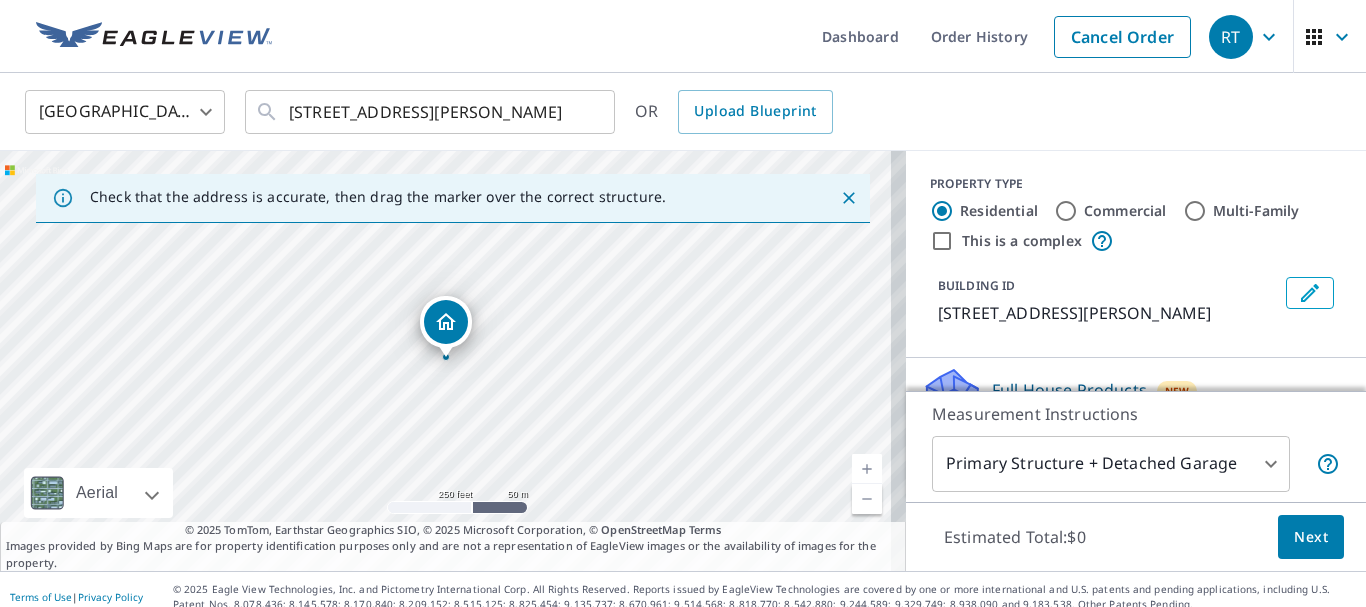 click on "RT RT
Dashboard Order History Cancel Order RT United States US ​ 613 Archer St Mckeesport, PA 15132 ​ OR Upload Blueprint Check that the address is accurate, then drag the marker over the correct structure. 613 Archer St Mckeesport, PA 15132 Aerial Road A standard road map Aerial A detailed look from above Labels Labels 250 feet 50 m © 2025 TomTom, © Vexcel Imaging, © 2025 Microsoft Corporation,  © OpenStreetMap Terms © 2025 TomTom, Earthstar Geographics SIO, © 2025 Microsoft Corporation, ©   OpenStreetMap   Terms Images provided by Bing Maps are for property identification purposes only and are not a representation of EagleView images or the availability of images for the property. PROPERTY TYPE Residential Commercial Multi-Family This is a complex BUILDING ID 613 Archer St, Mckeesport, PA, 15132 Full House Products New Full House™ $105 Roof Products New Premium $32.75 - $87 QuickSquares™ $18 Gutter $13.75 Bid Perfect™ $18 Solar Products New Inform Essentials+ $63.25 Inform Advanced 1" at bounding box center [683, 303] 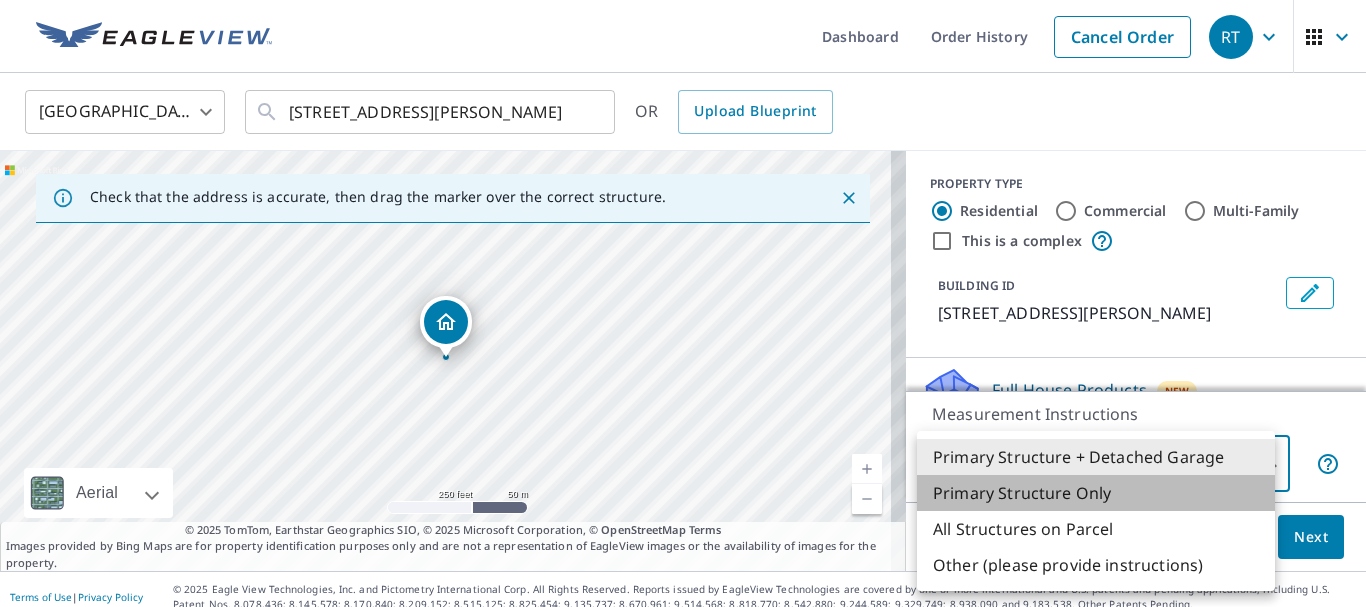 click on "Primary Structure Only" at bounding box center [1096, 493] 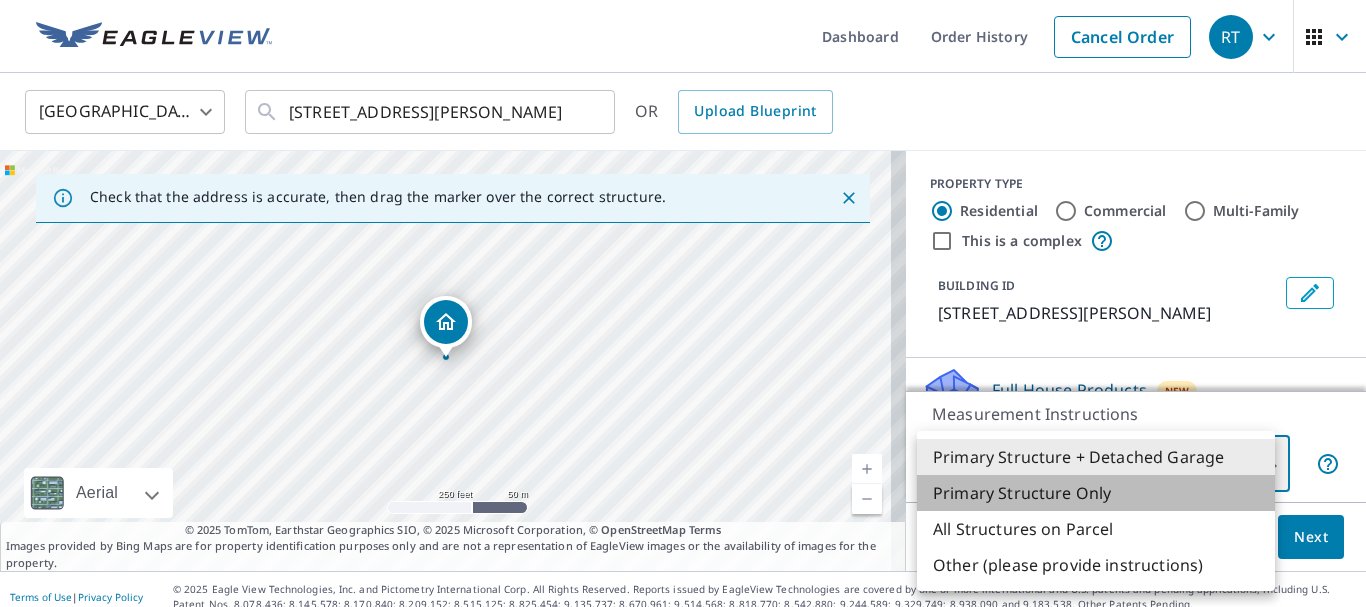 type on "2" 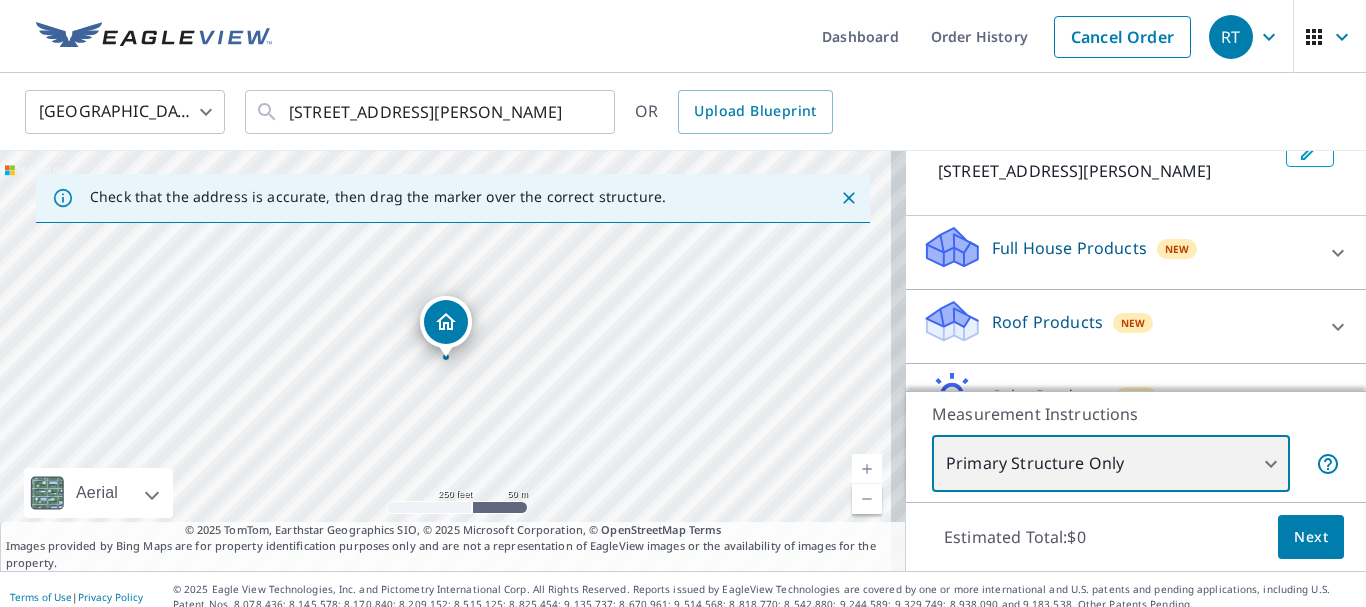scroll, scrollTop: 160, scrollLeft: 0, axis: vertical 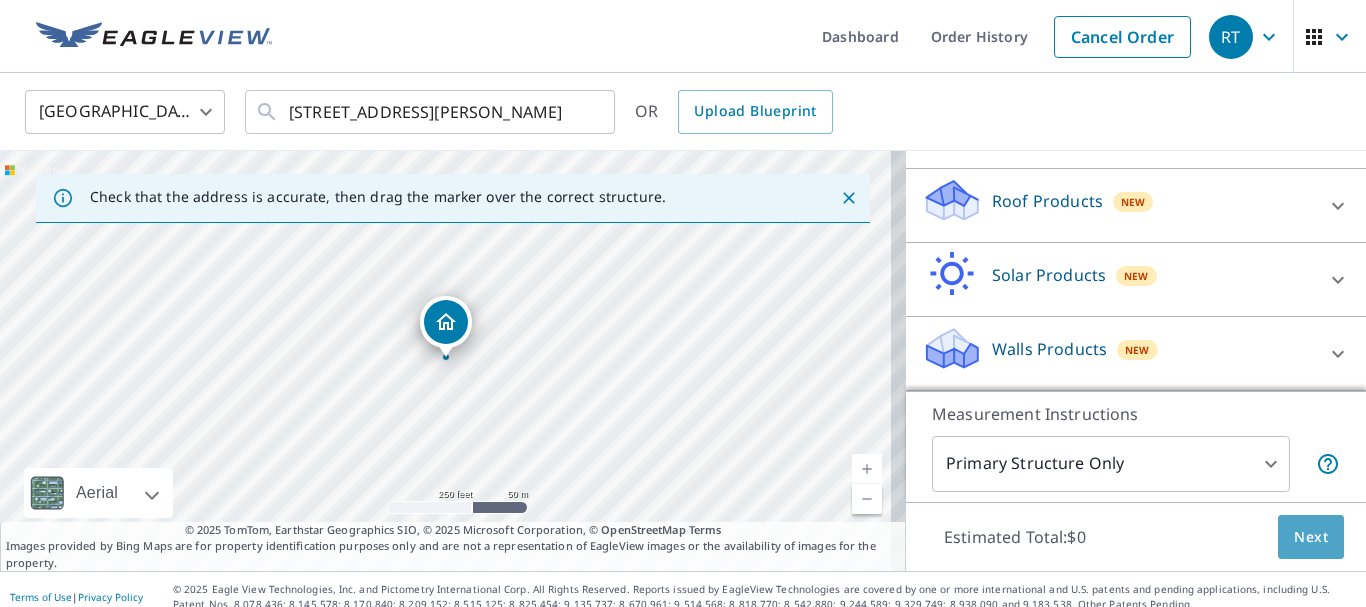 click on "Next" at bounding box center (1311, 537) 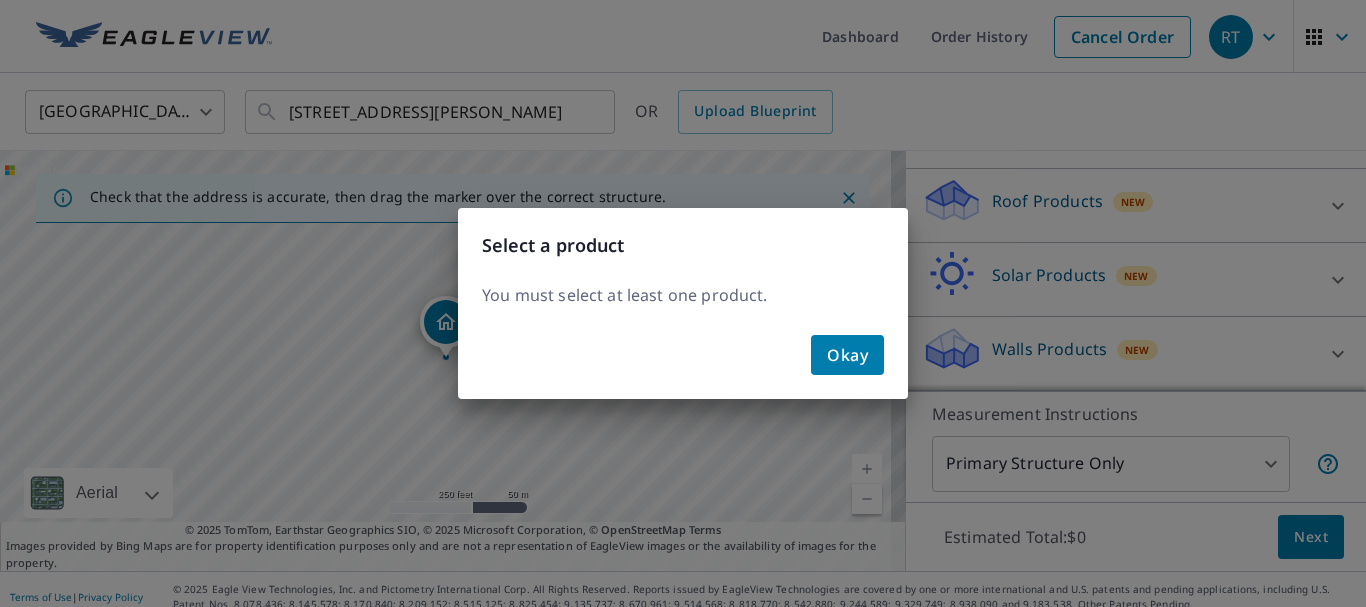 click on "Okay" at bounding box center [847, 355] 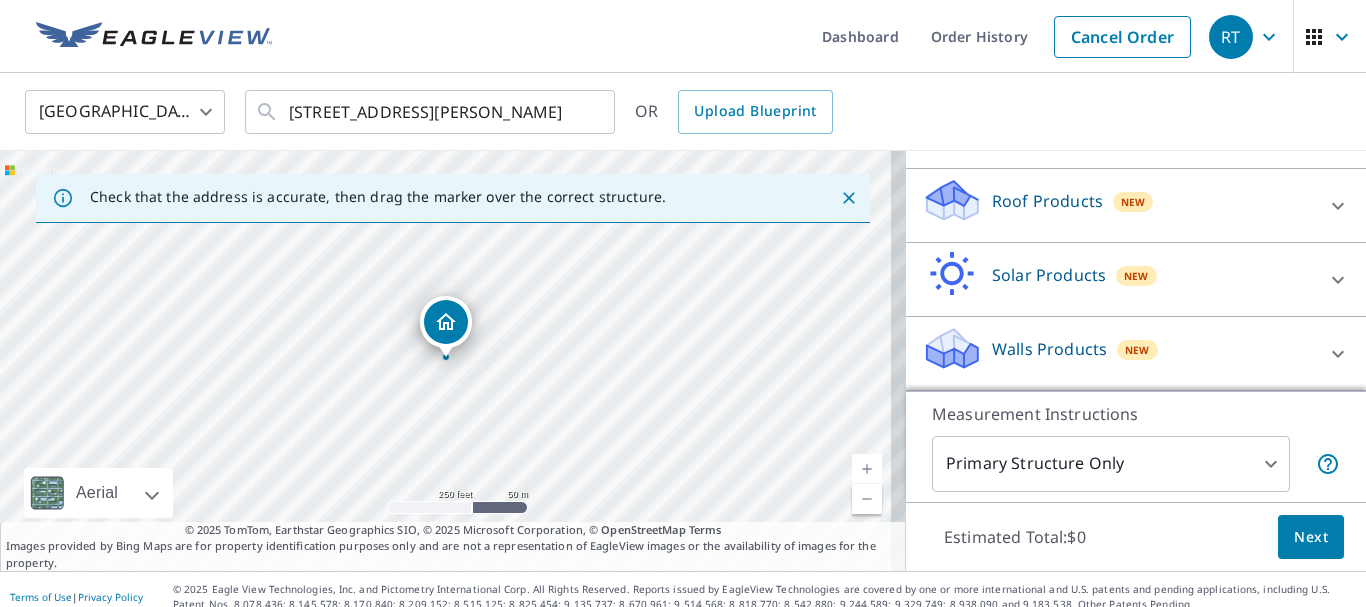 click on "Roof Products New" at bounding box center (1118, 205) 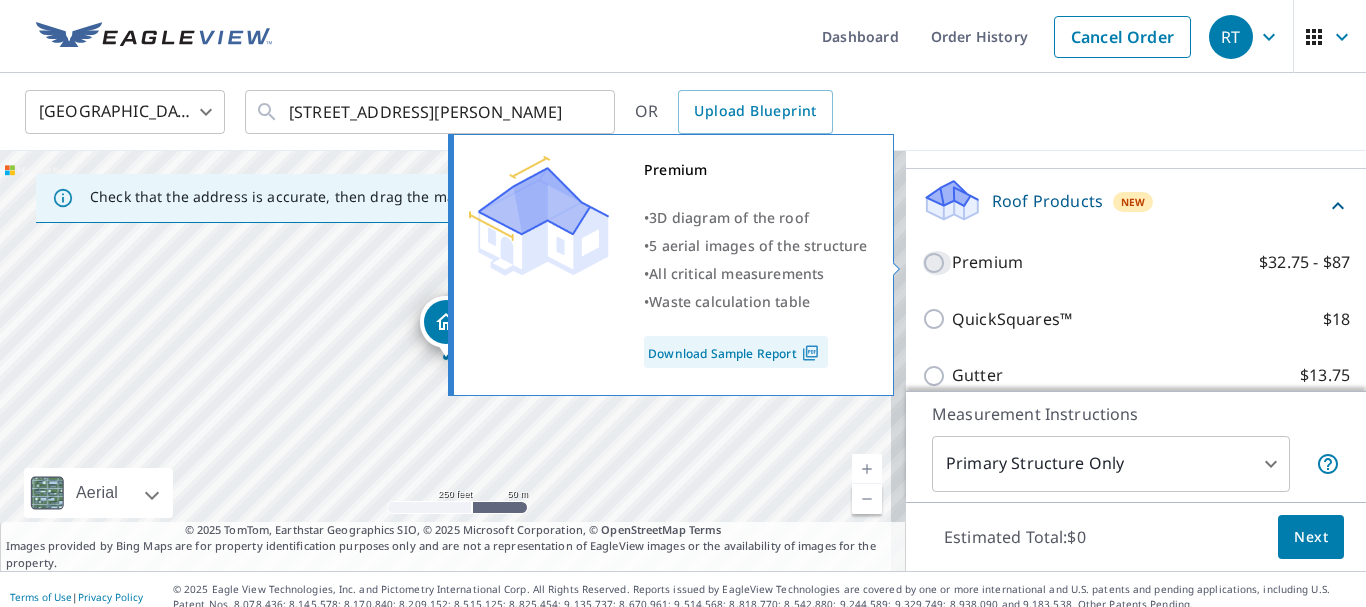 click on "Premium $32.75 - $87" at bounding box center (937, 263) 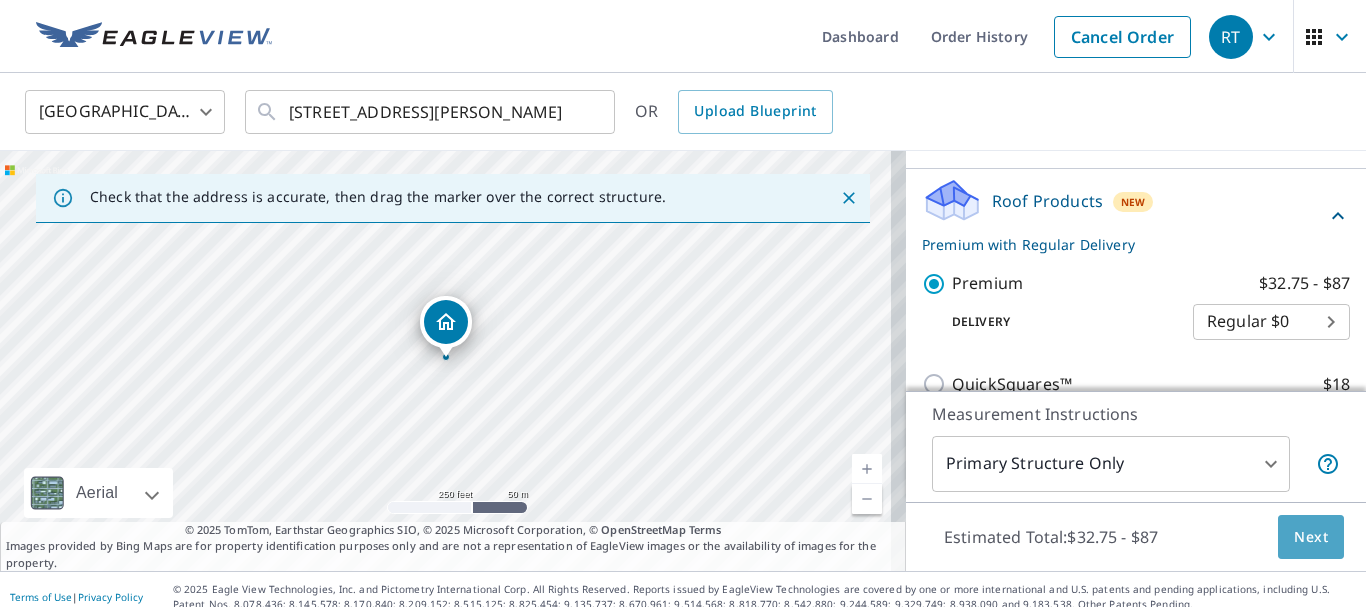 click on "Next" at bounding box center (1311, 537) 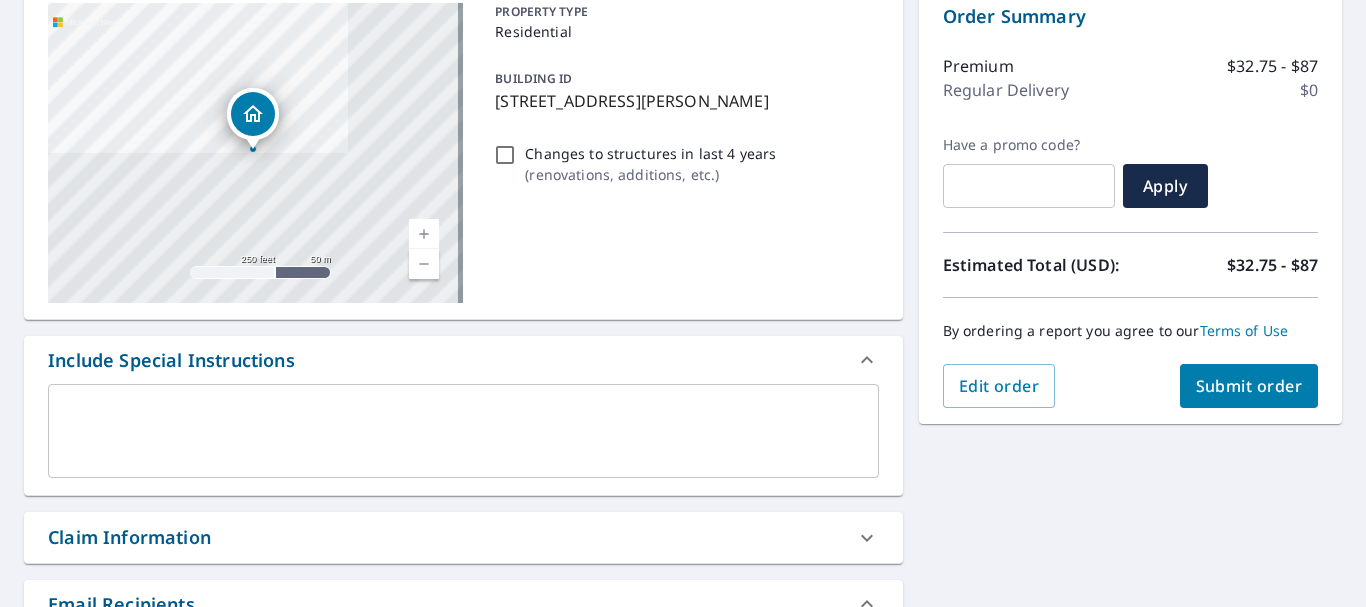 scroll, scrollTop: 240, scrollLeft: 0, axis: vertical 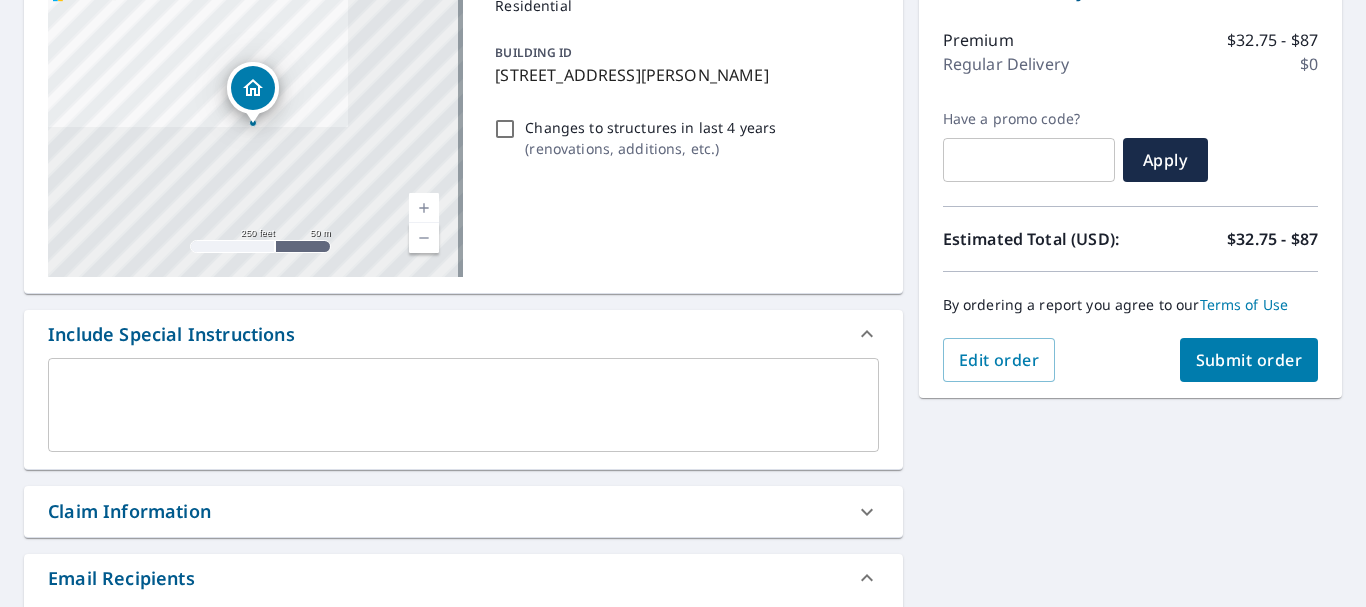 click on "Submit order" at bounding box center [1249, 360] 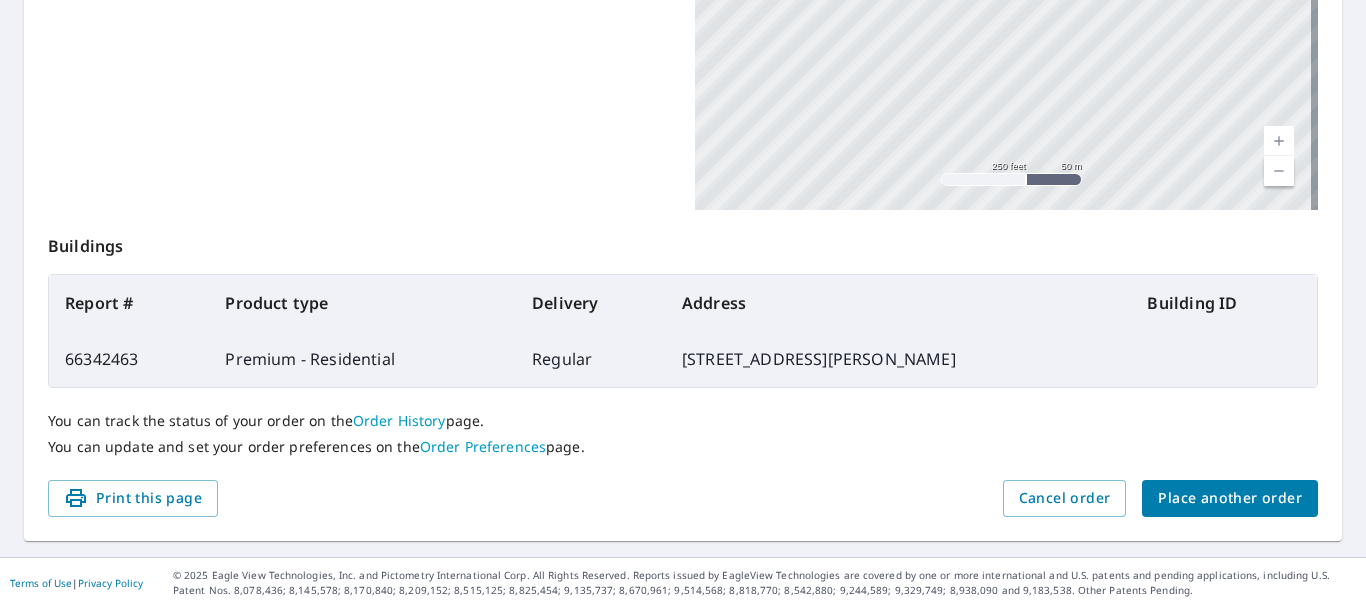 scroll, scrollTop: 570, scrollLeft: 0, axis: vertical 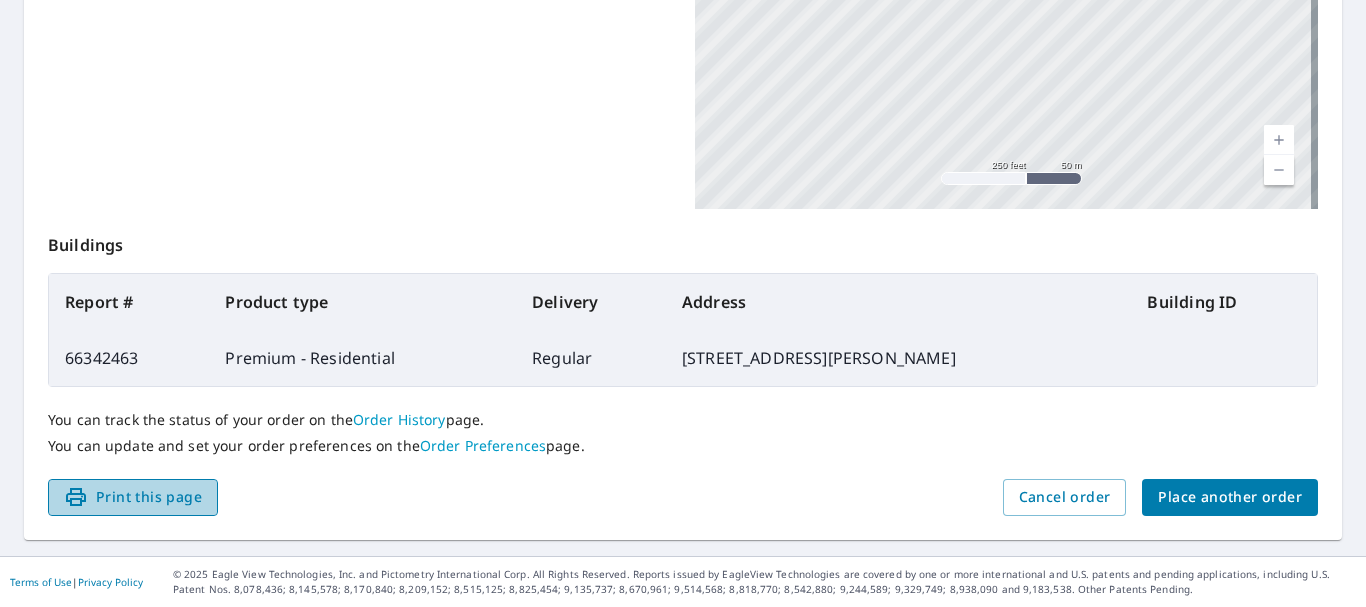click on "Print this page" at bounding box center (133, 497) 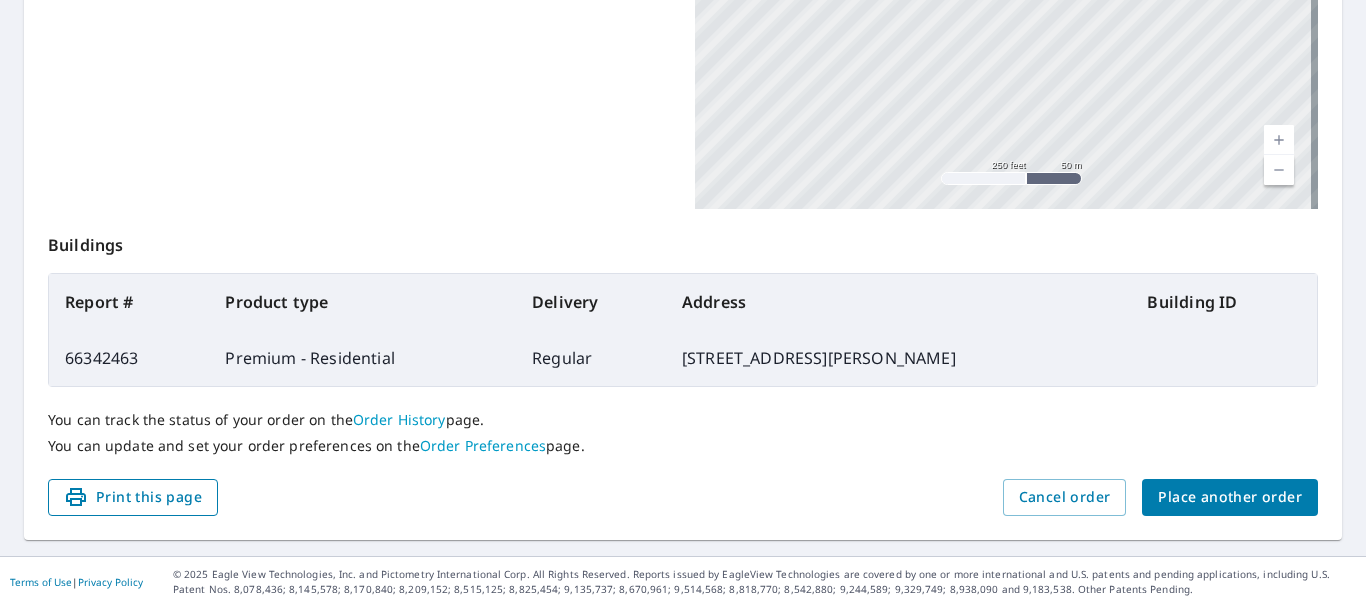 scroll, scrollTop: 570, scrollLeft: 0, axis: vertical 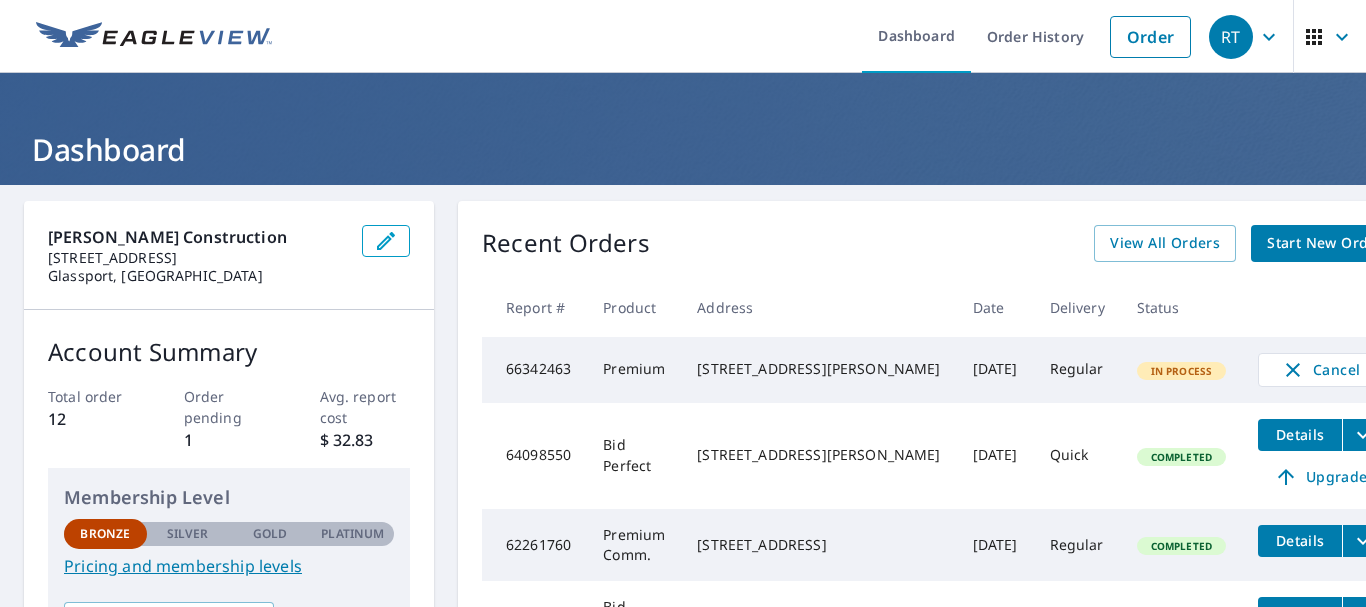click 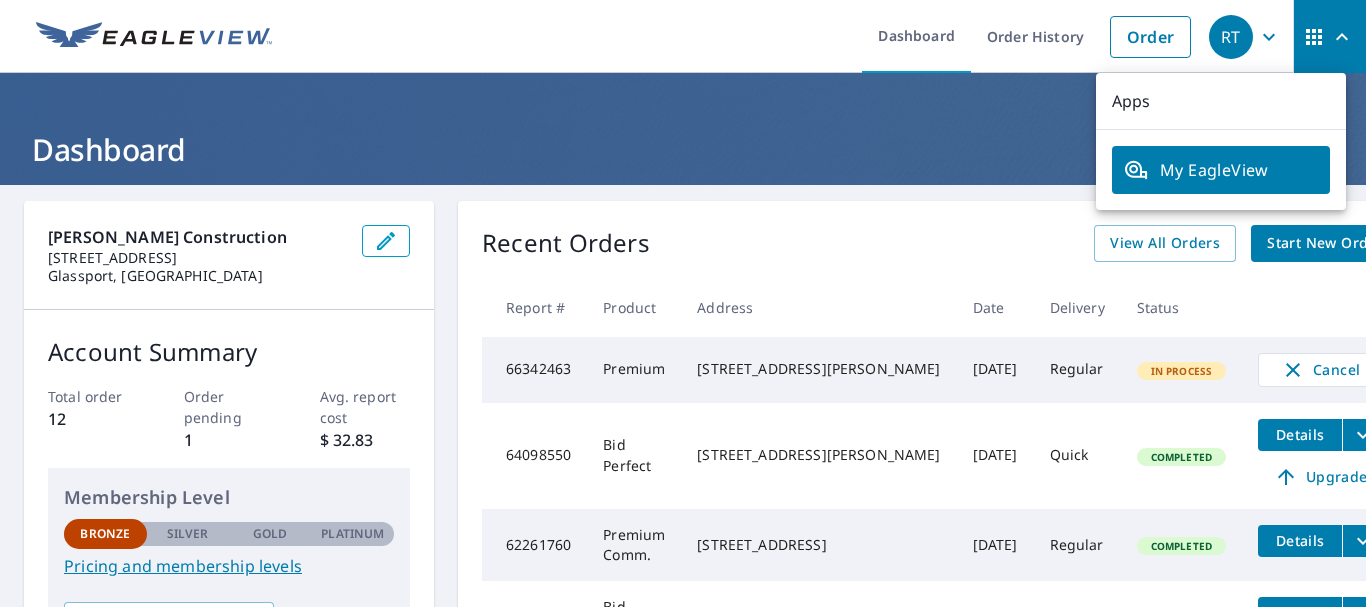 click 